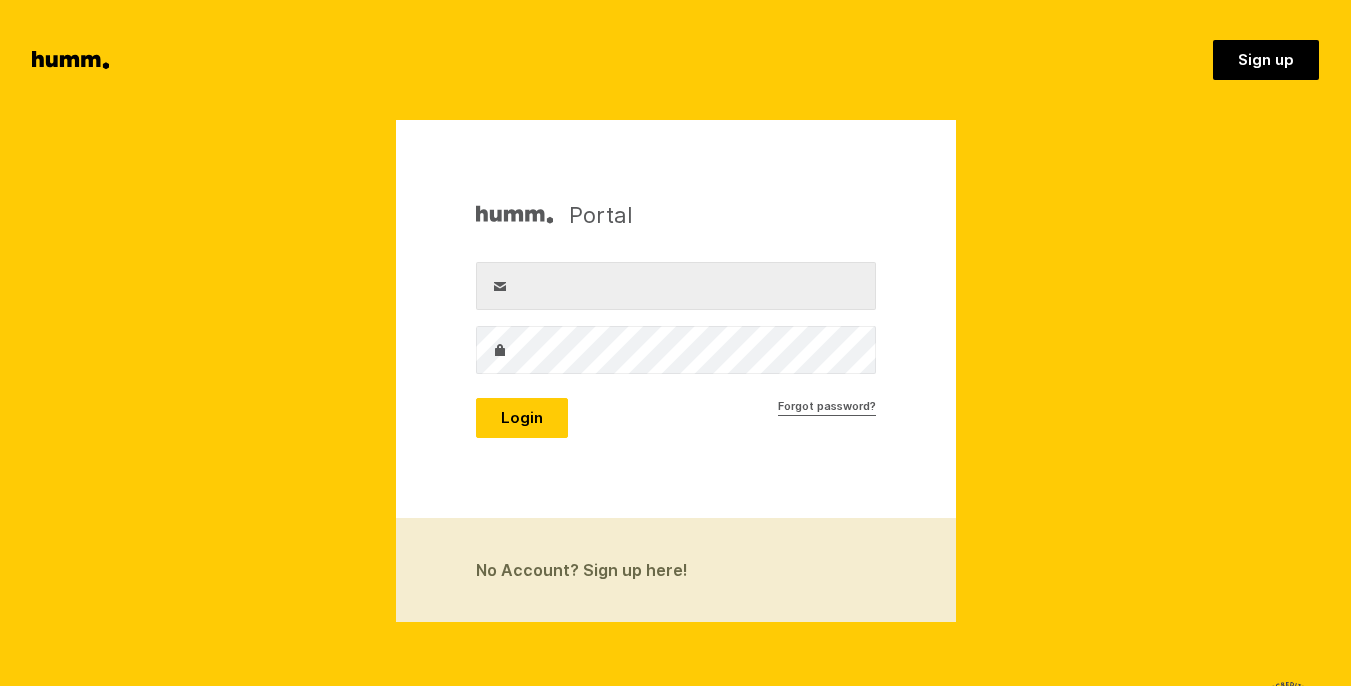 scroll, scrollTop: 0, scrollLeft: 0, axis: both 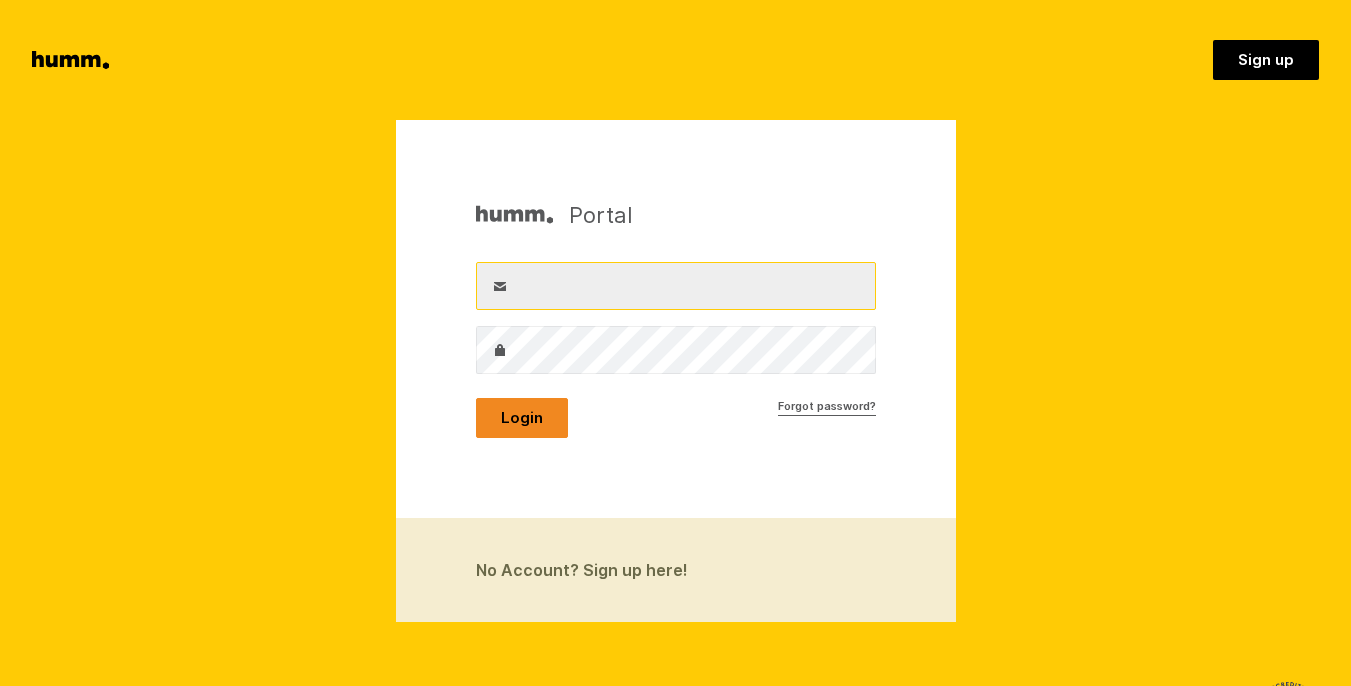 type on "[EMAIL_ADDRESS][DOMAIN_NAME]" 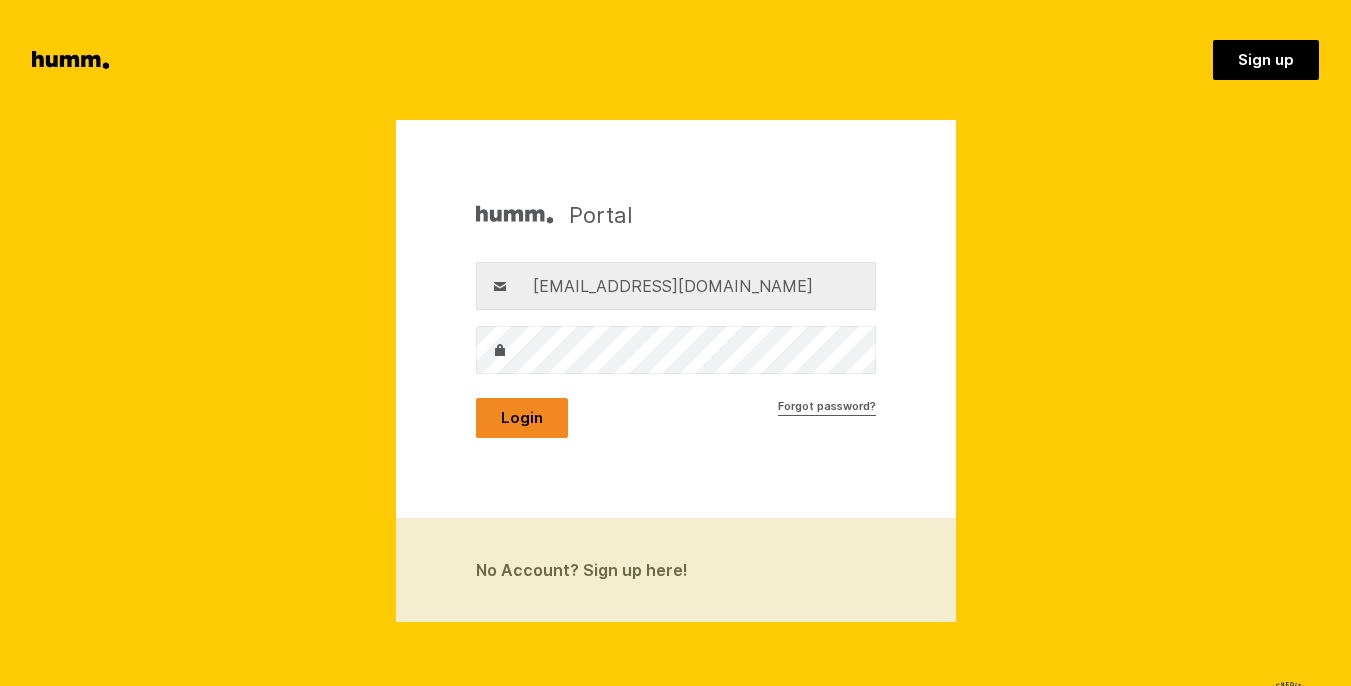 click on "Login" at bounding box center (522, 418) 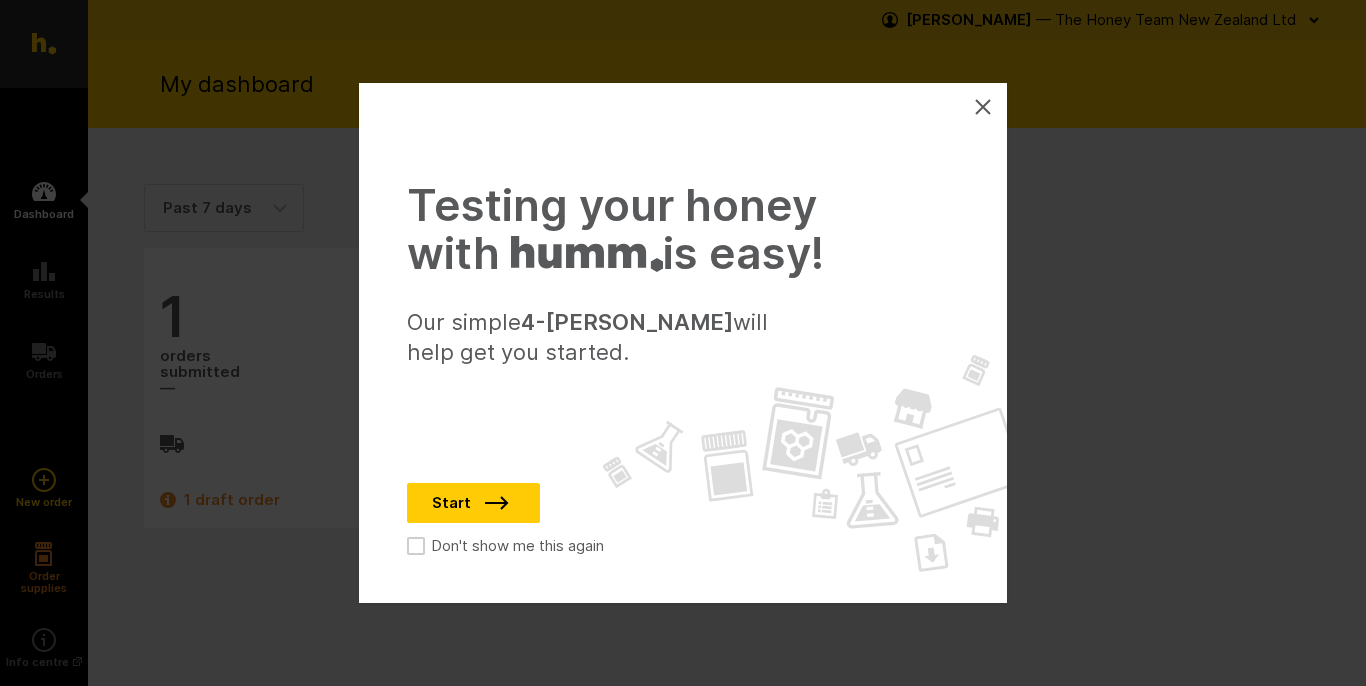 scroll, scrollTop: 0, scrollLeft: 0, axis: both 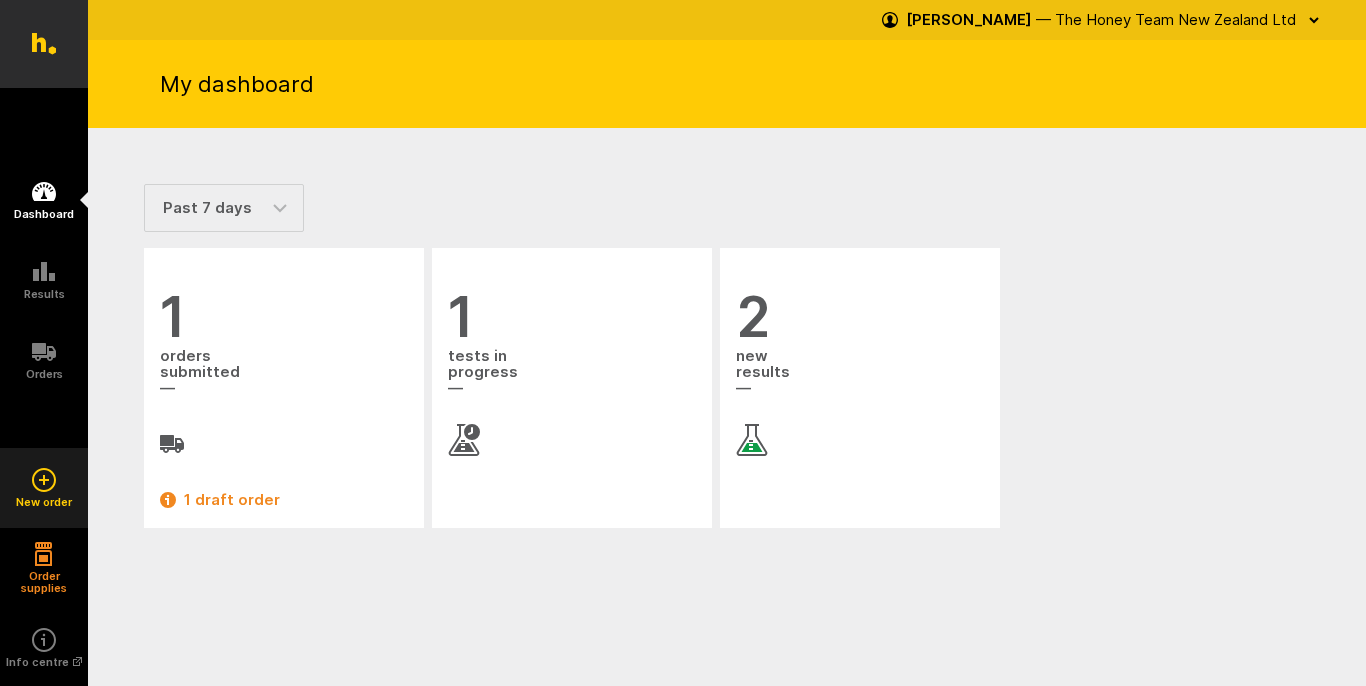 click 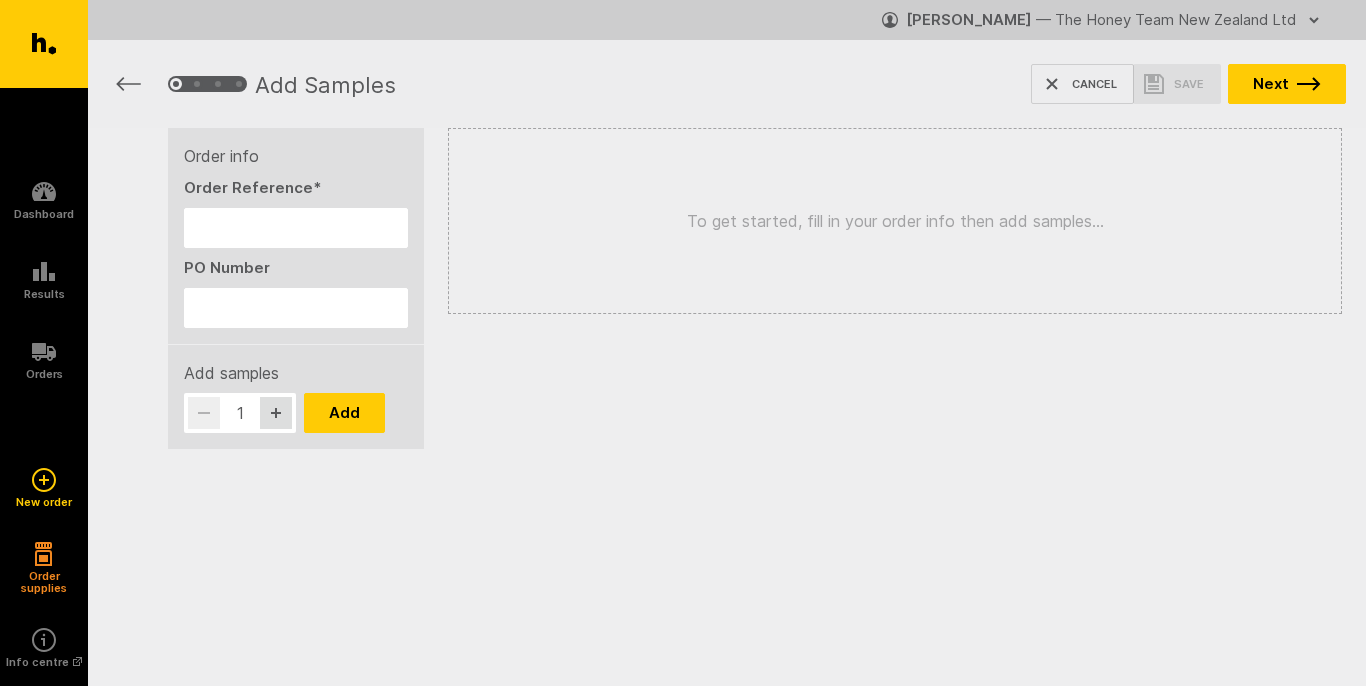 scroll, scrollTop: 0, scrollLeft: 0, axis: both 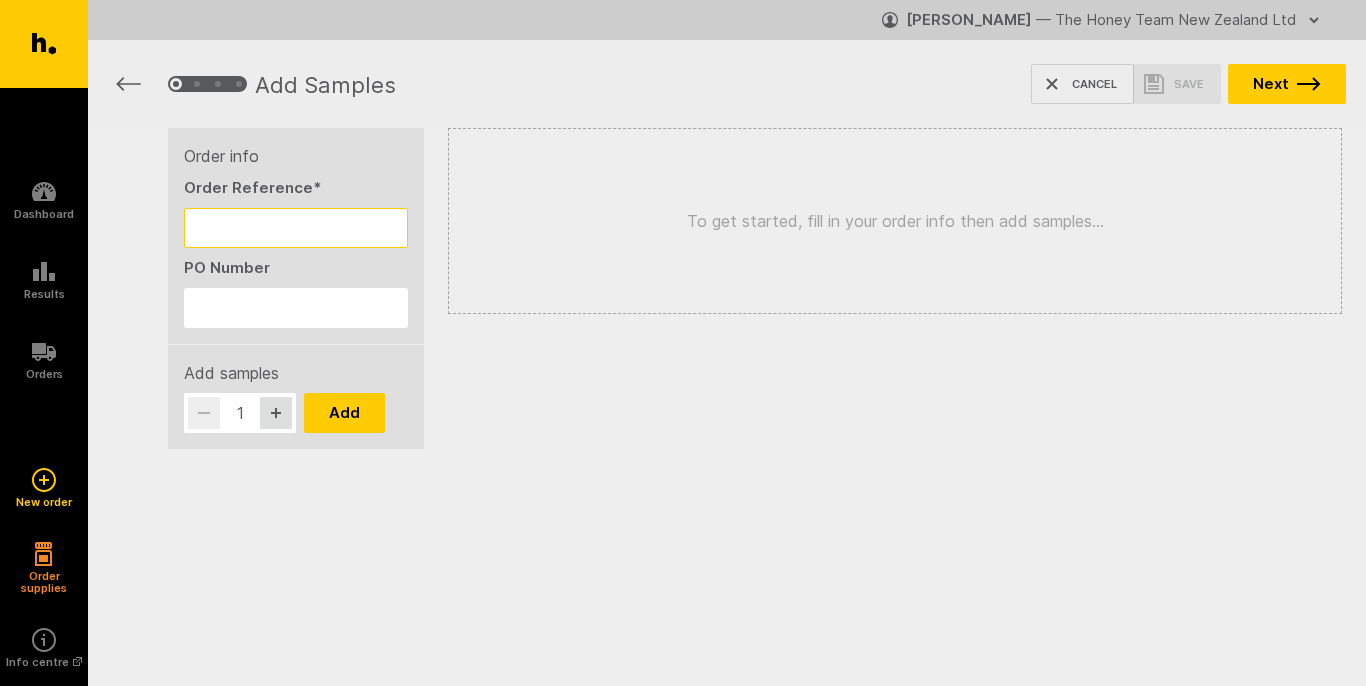 click on "Order Reference *" at bounding box center [296, 228] 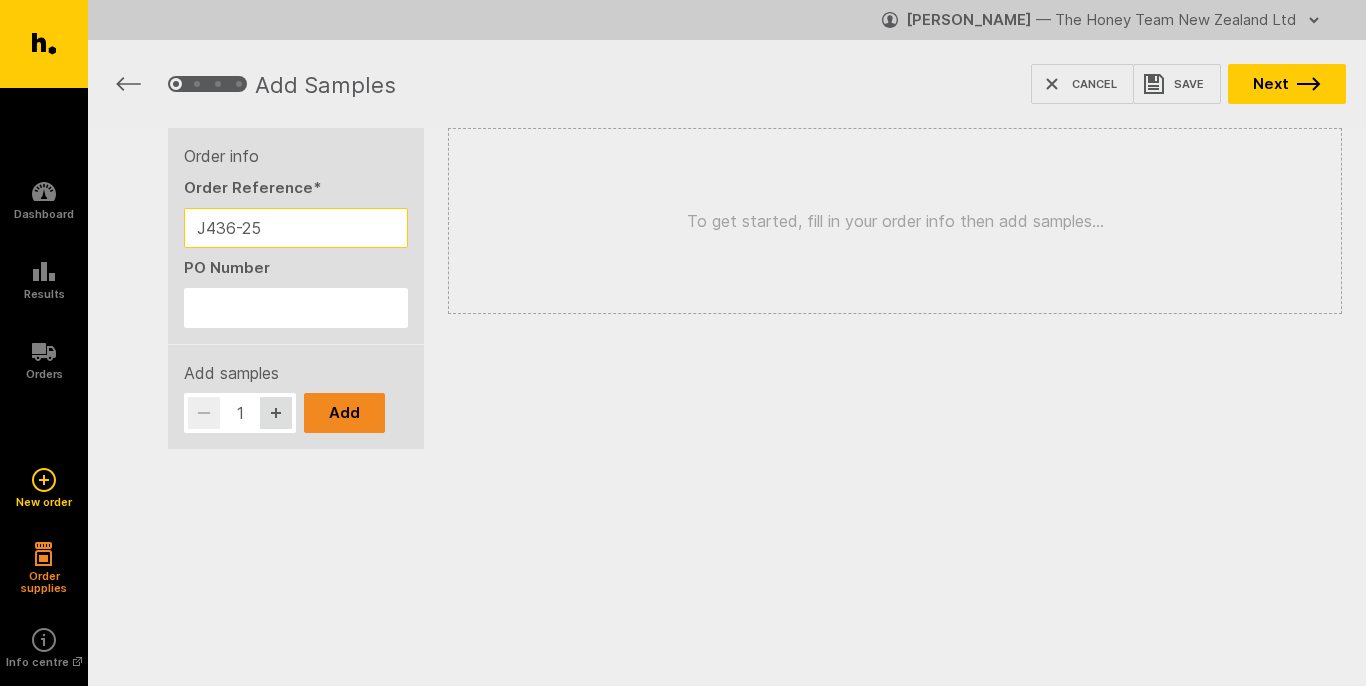 type on "J436-25" 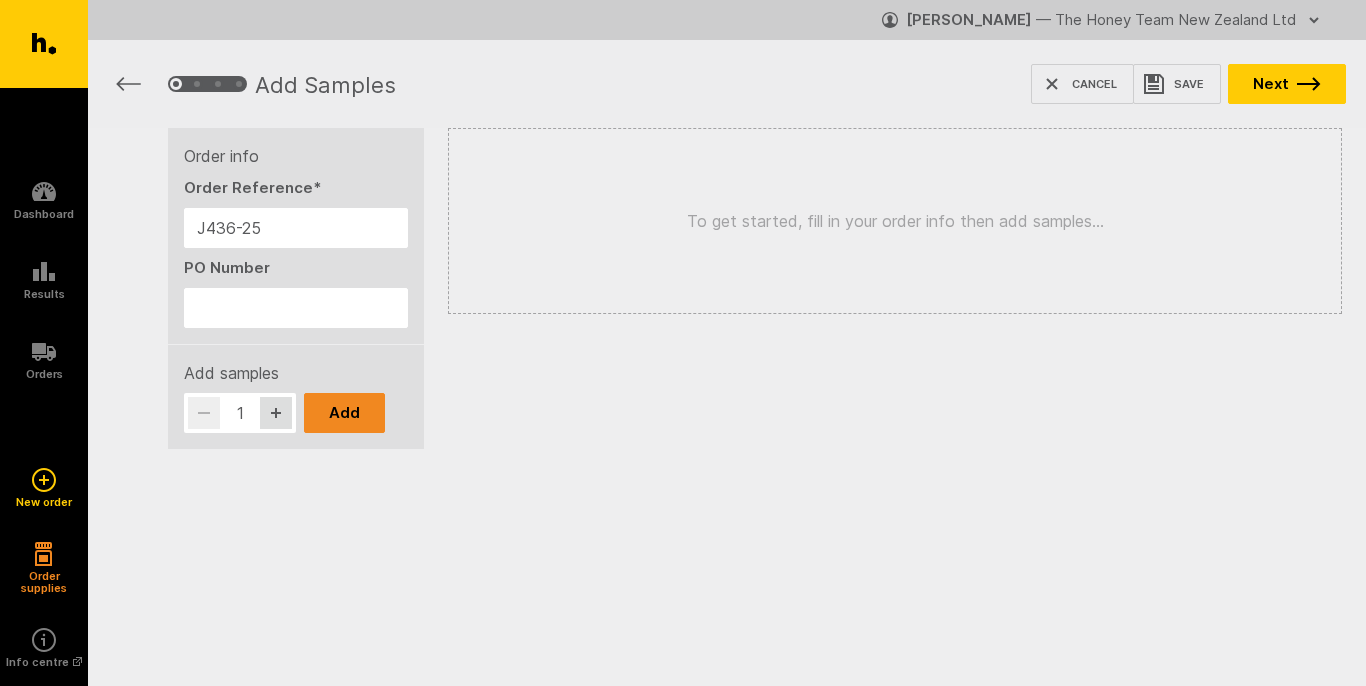 click on "Add" at bounding box center [344, 413] 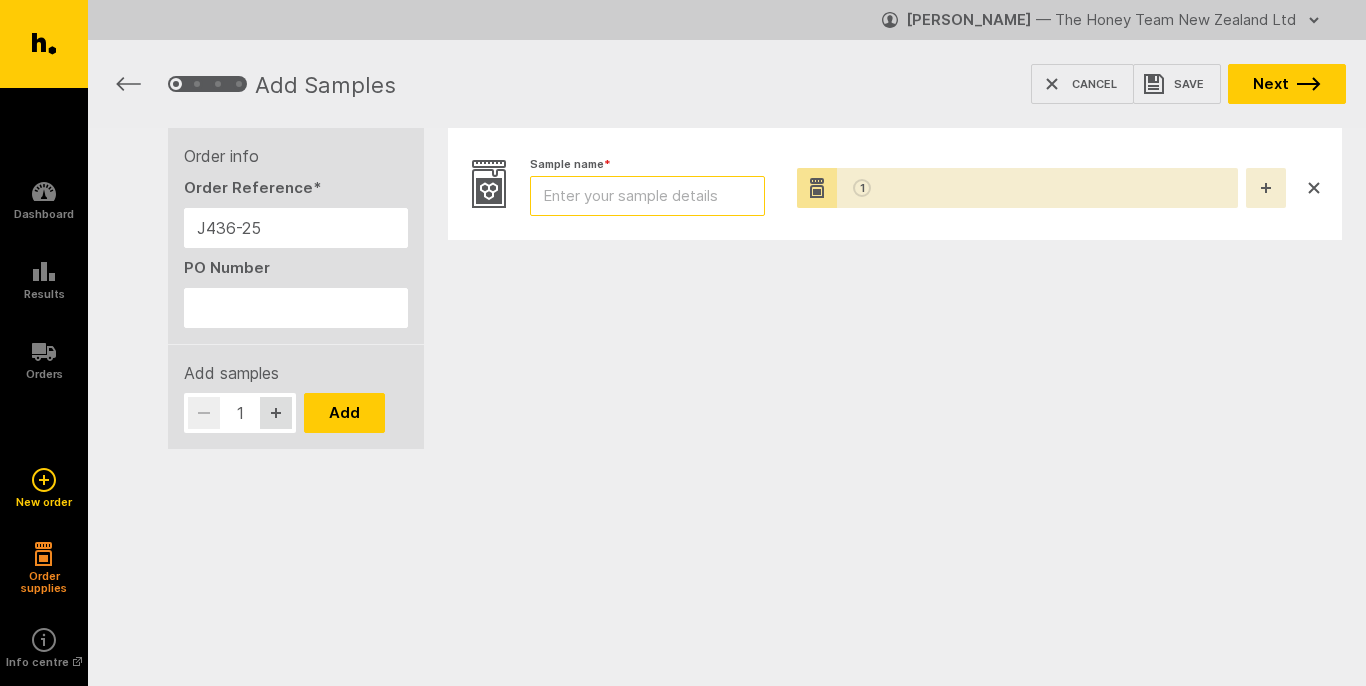 click on "Sample name *" at bounding box center (647, 196) 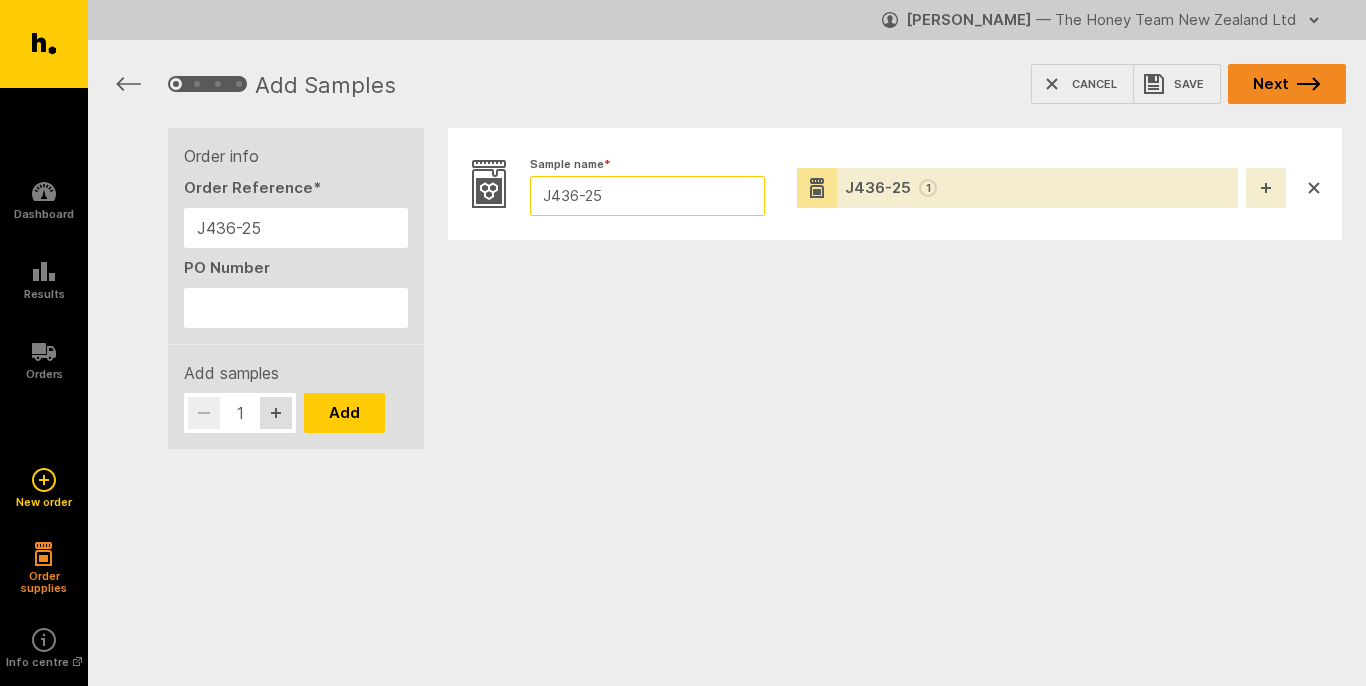 type on "J436-25" 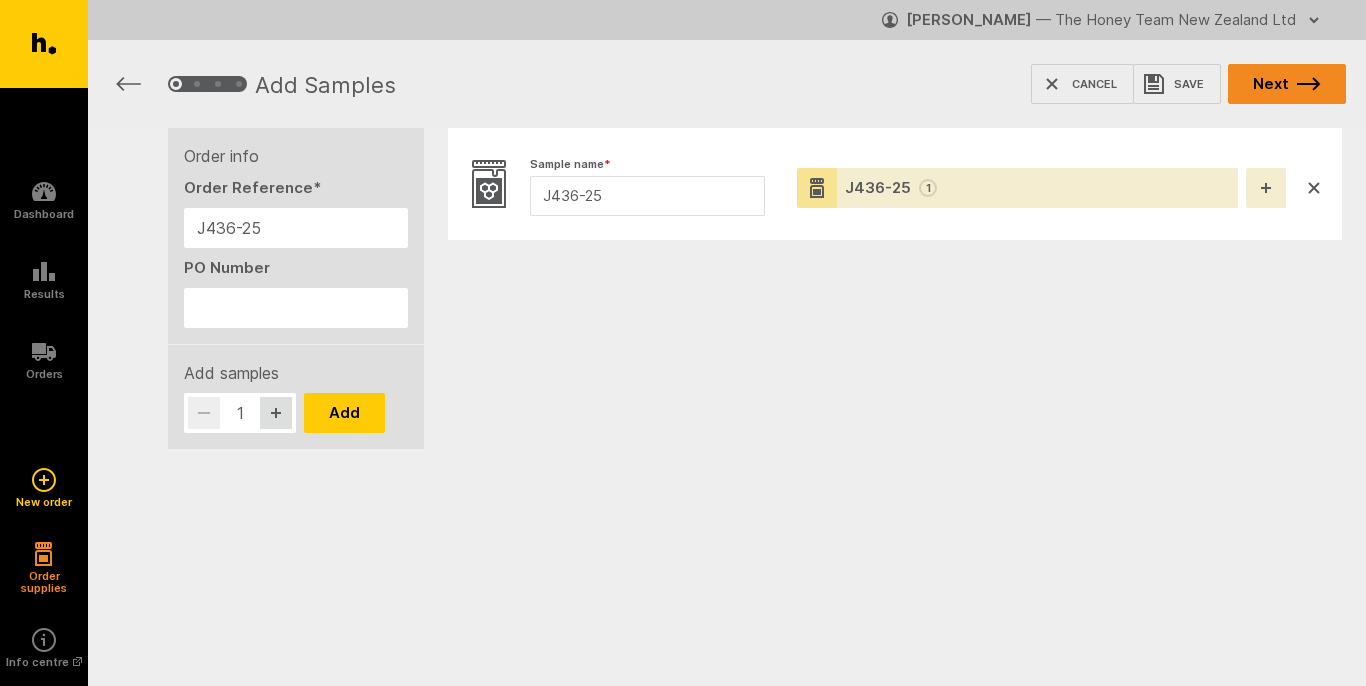 click 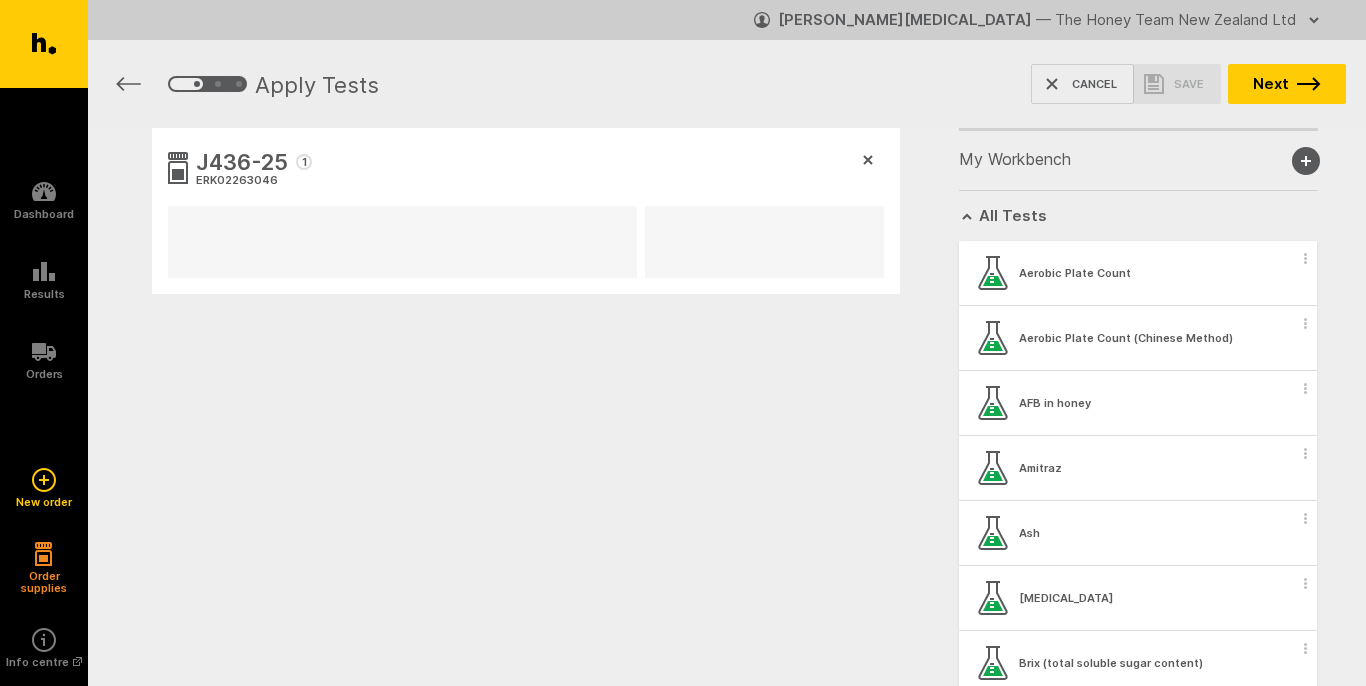 scroll, scrollTop: 0, scrollLeft: 0, axis: both 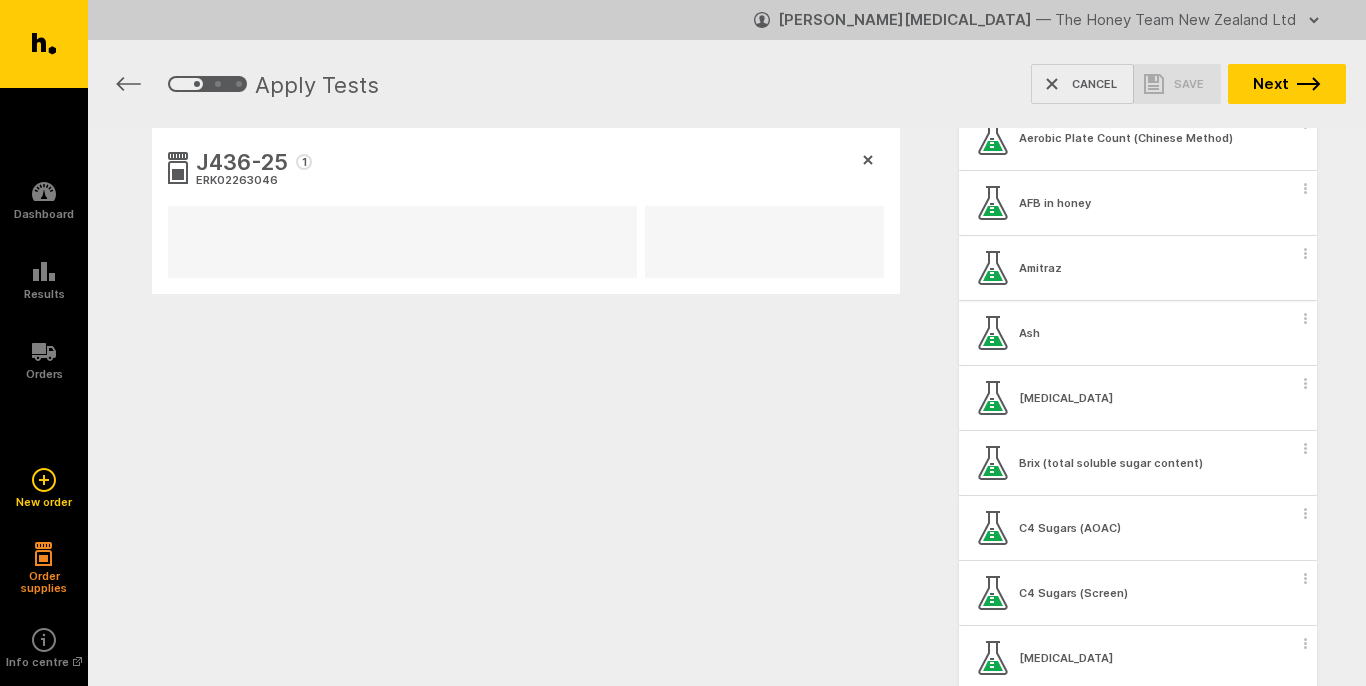 click on "Amitraz" at bounding box center (1138, 268) 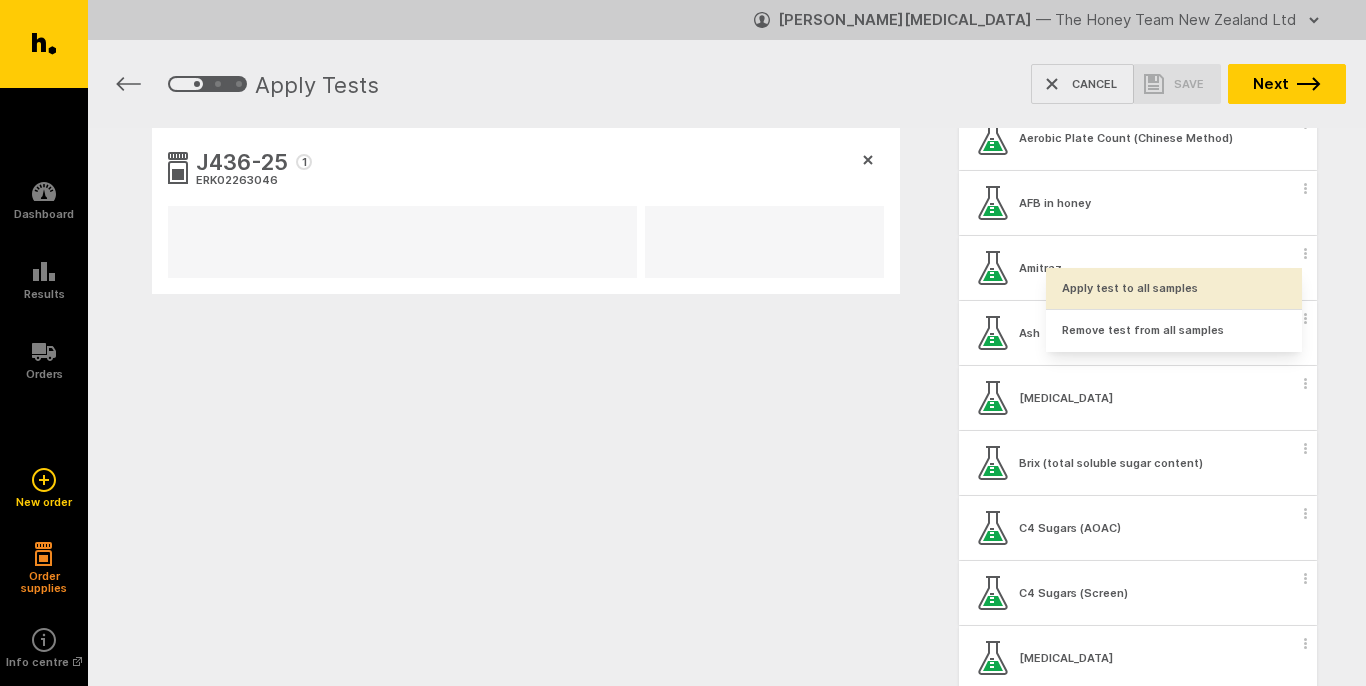 click on "Apply test to all samples" at bounding box center (1174, 288) 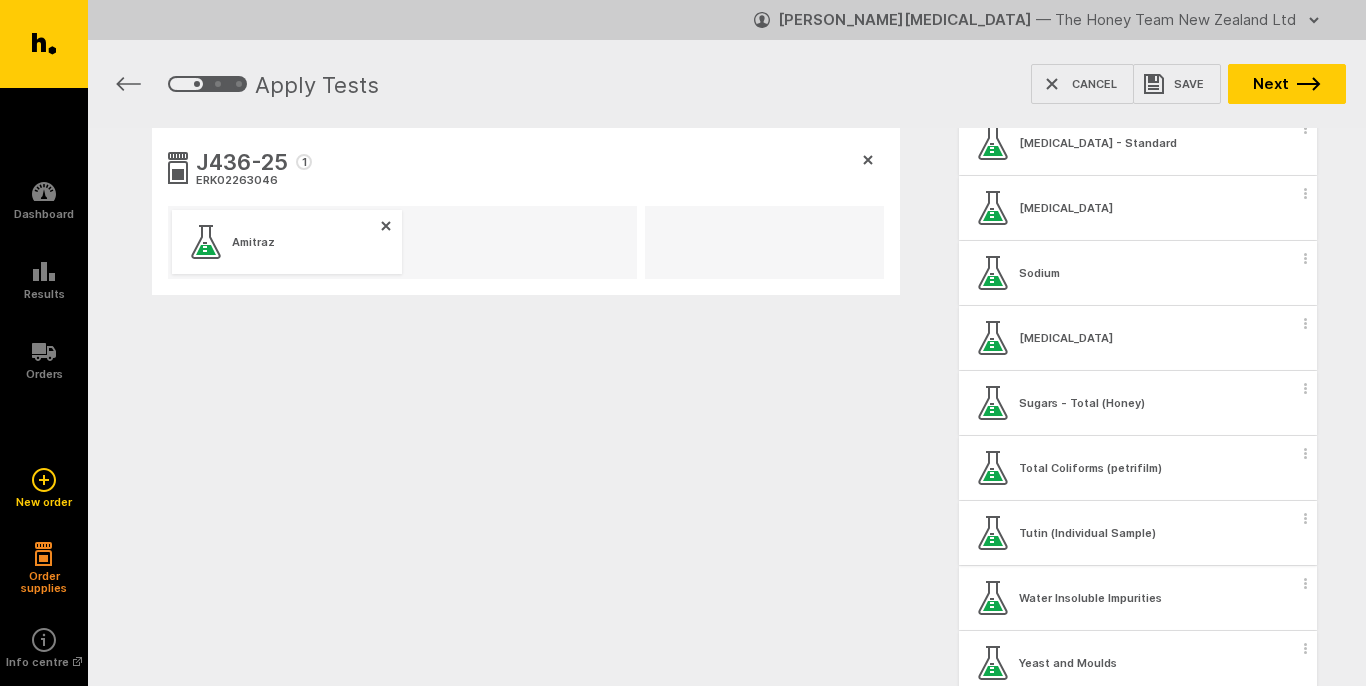 scroll, scrollTop: 2700, scrollLeft: 0, axis: vertical 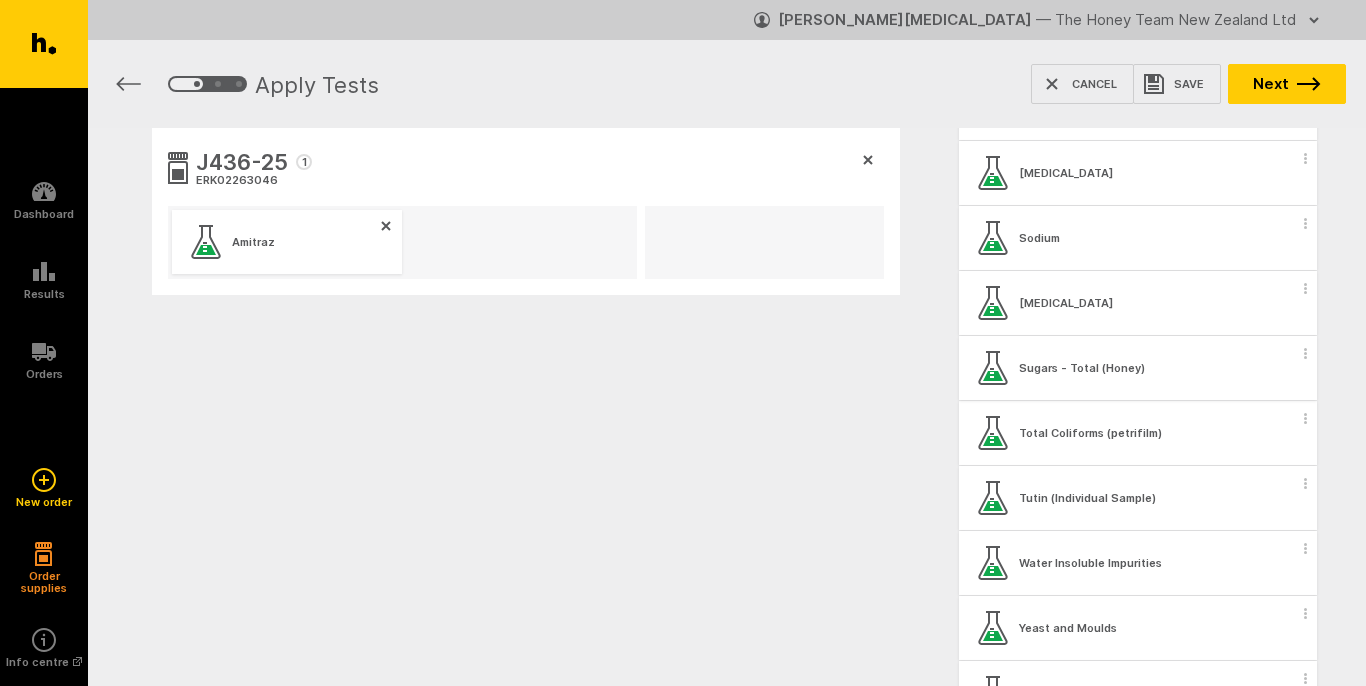 click on "Sugars - Total (Honey)" at bounding box center [1138, 368] 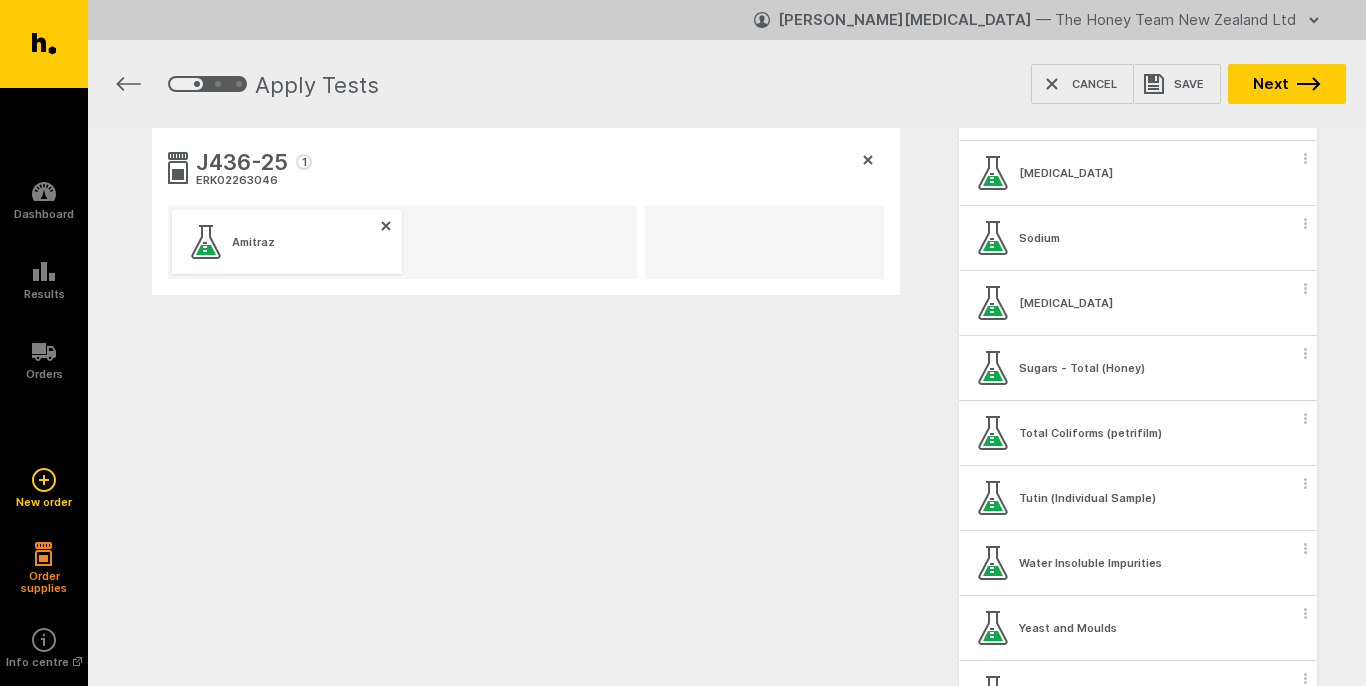 click at bounding box center (1305, 353) 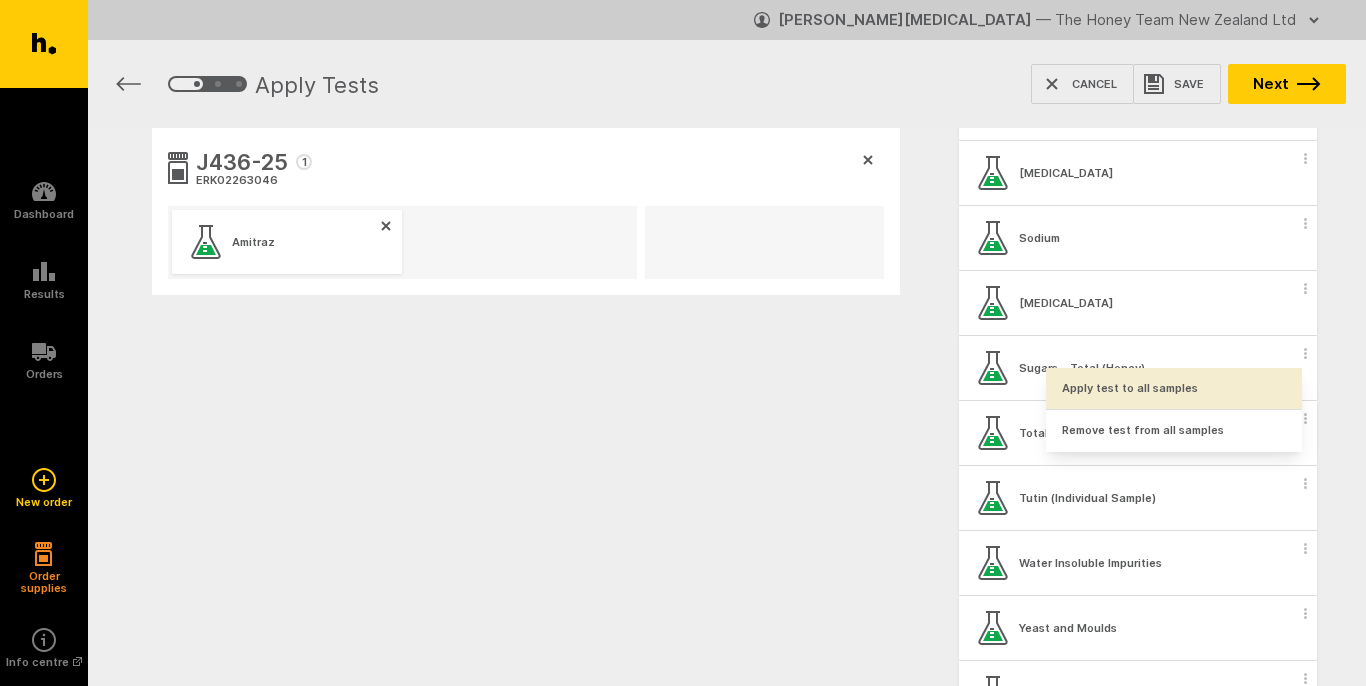 click on "Apply test to all samples" at bounding box center (1174, 388) 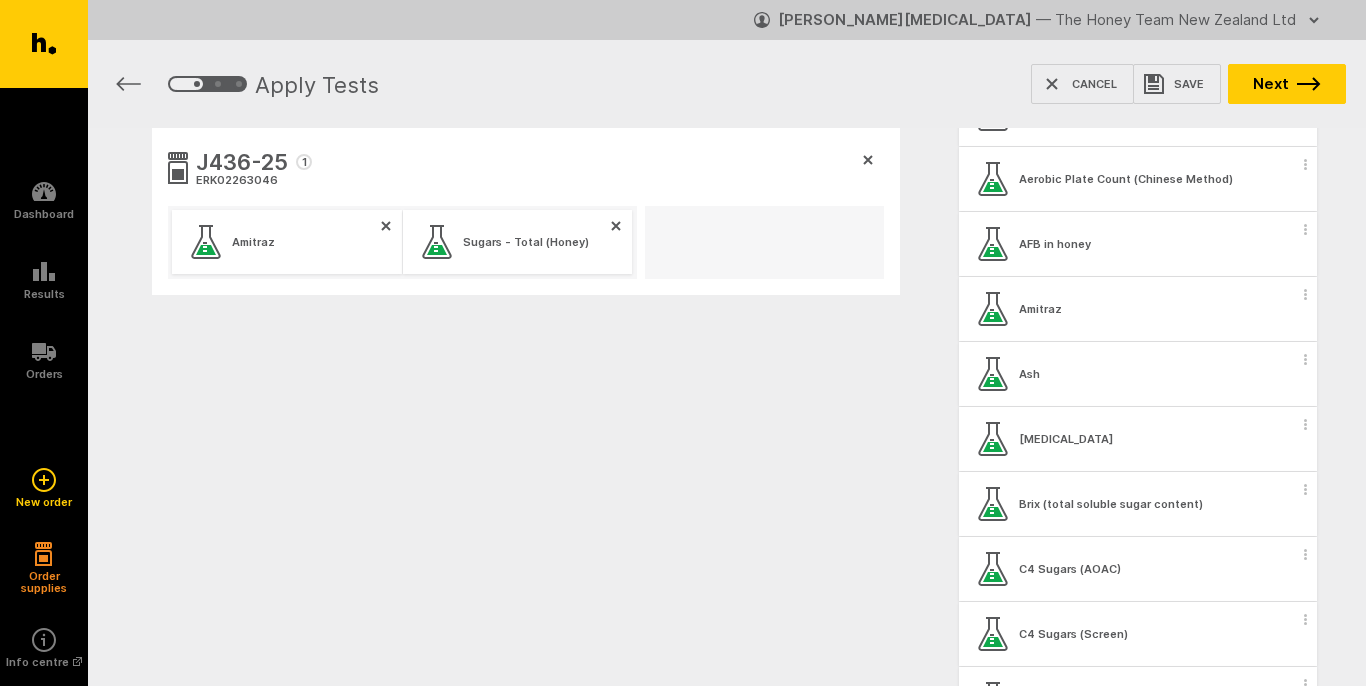 scroll, scrollTop: 0, scrollLeft: 0, axis: both 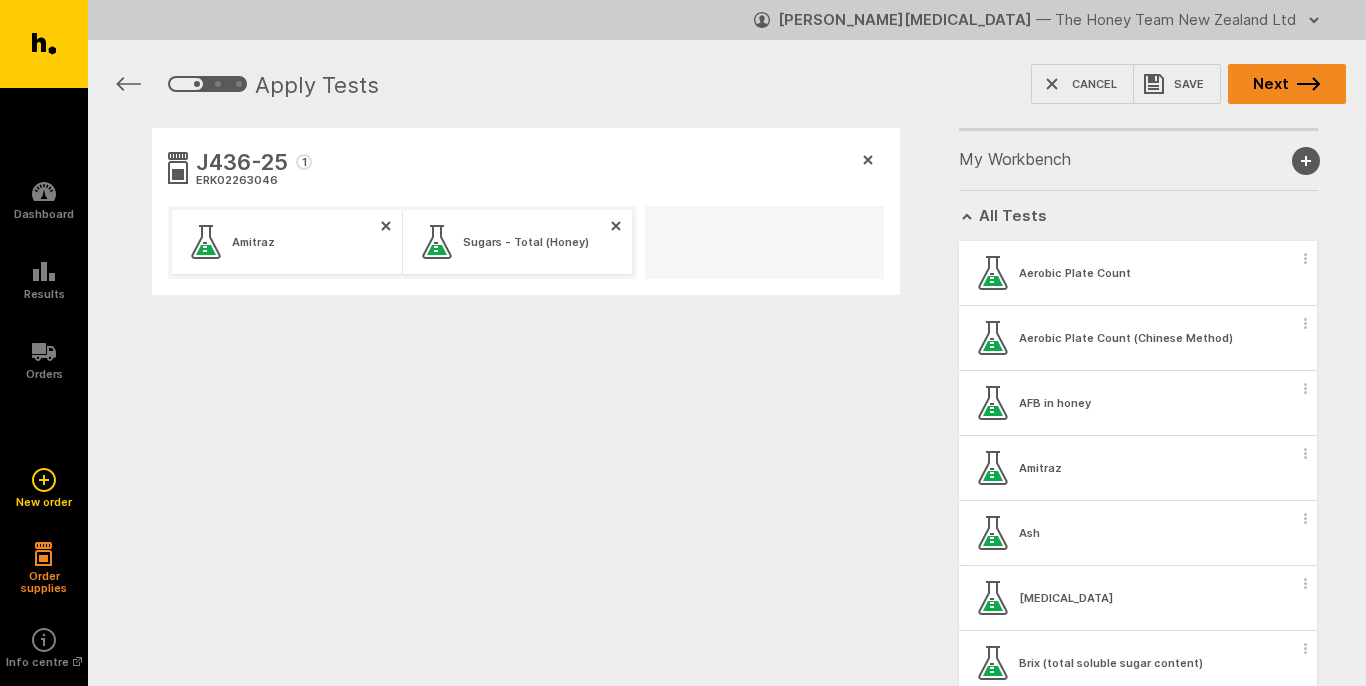 click on "Next" at bounding box center [1287, 84] 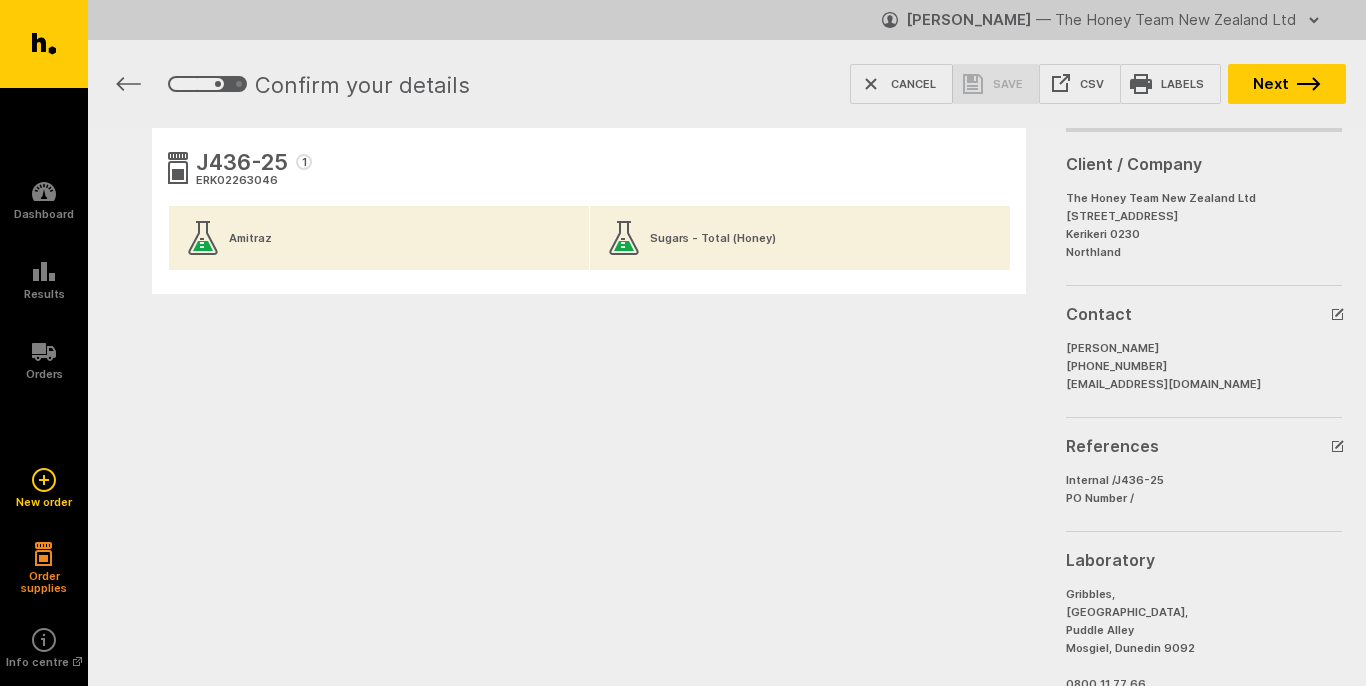 scroll, scrollTop: 0, scrollLeft: 0, axis: both 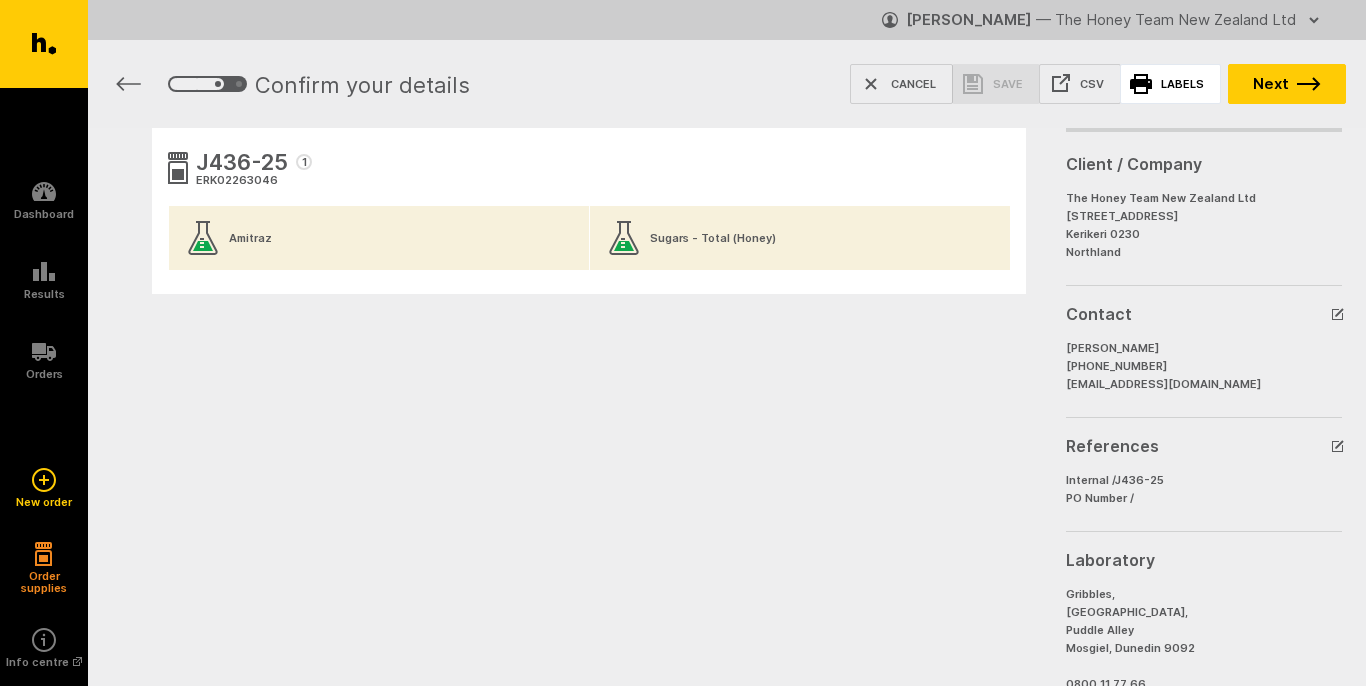 click on "Labels" at bounding box center (1170, 84) 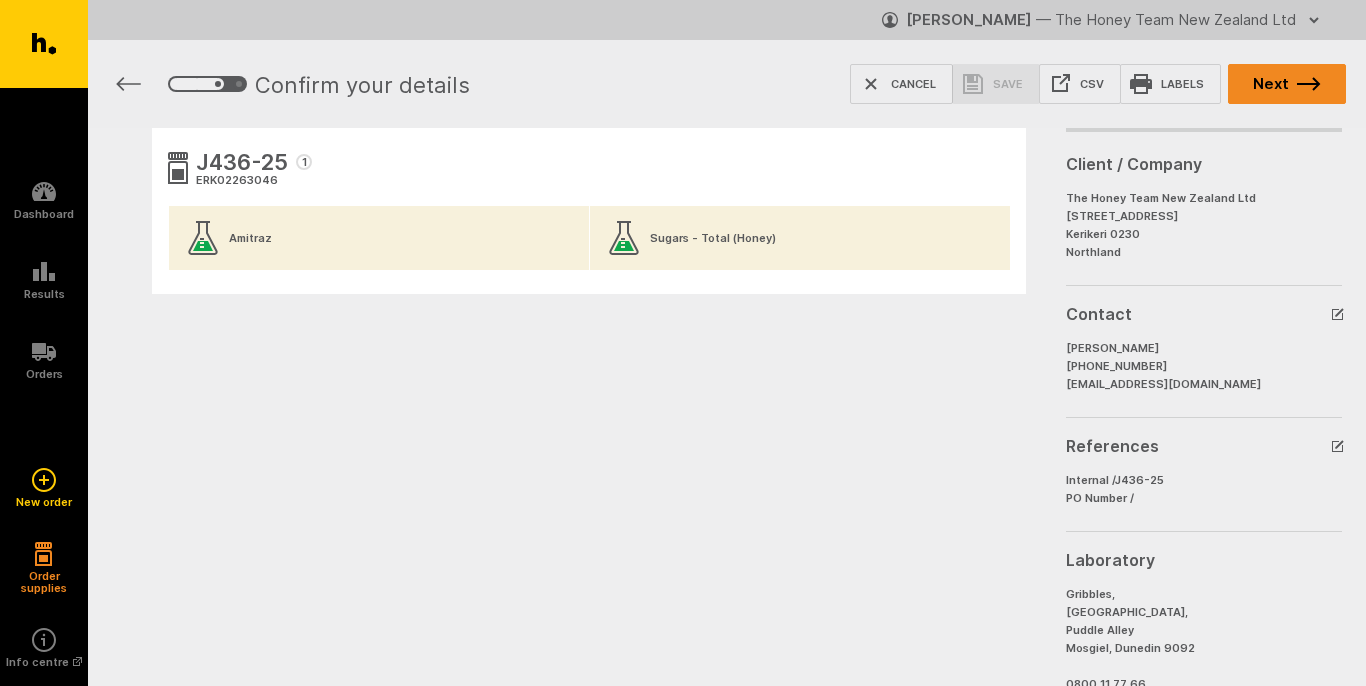 click on "Next" at bounding box center [1287, 84] 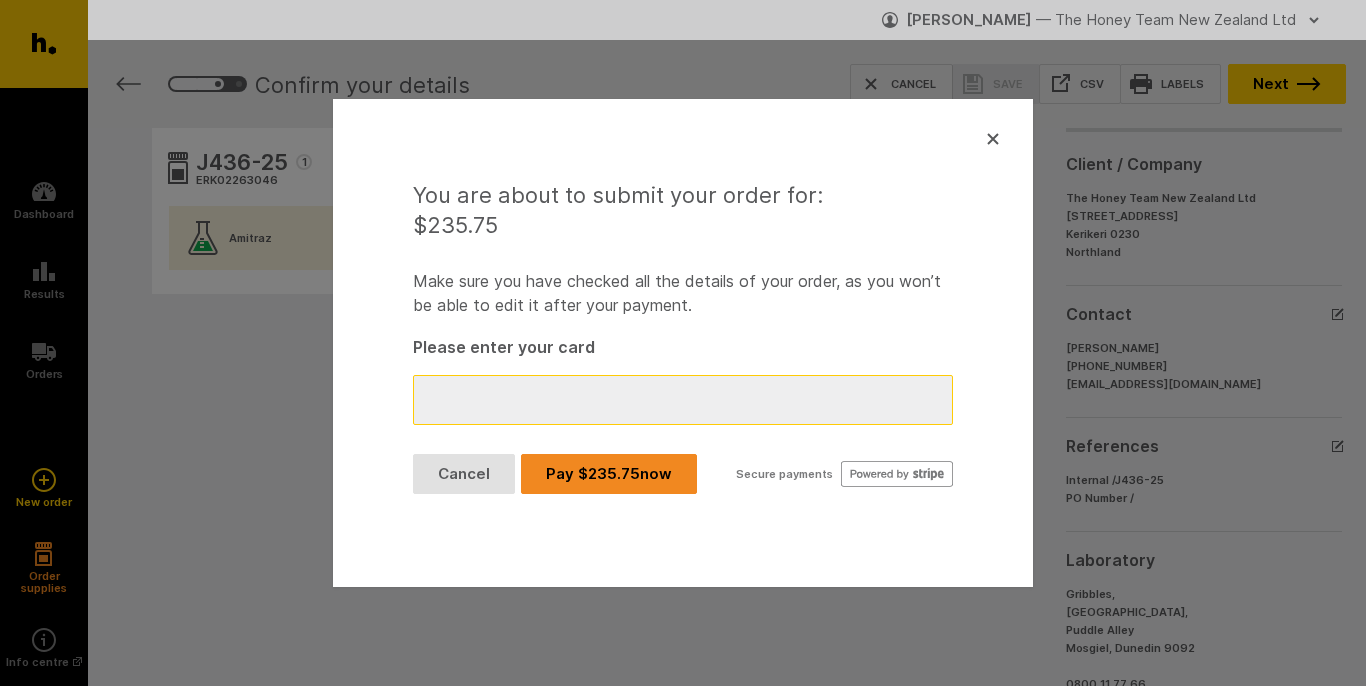 click on "Pay $ 235.75  now" at bounding box center [609, 474] 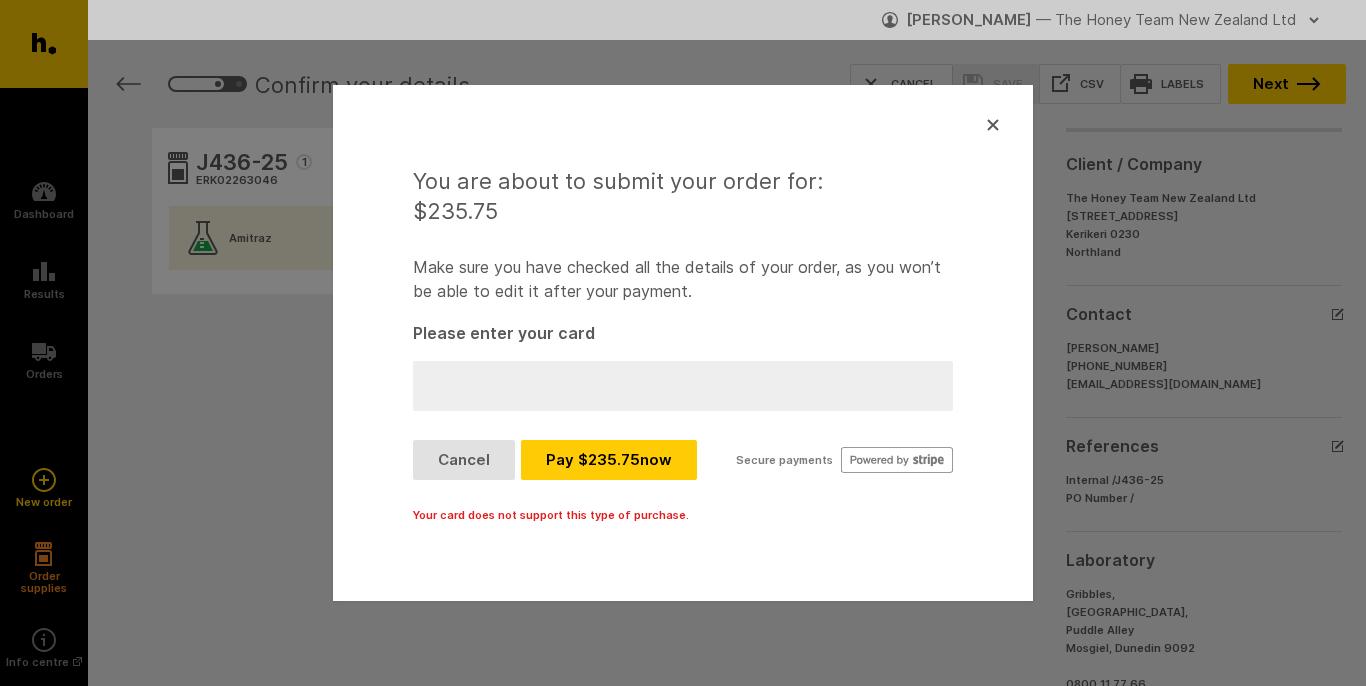 click at bounding box center (683, 386) 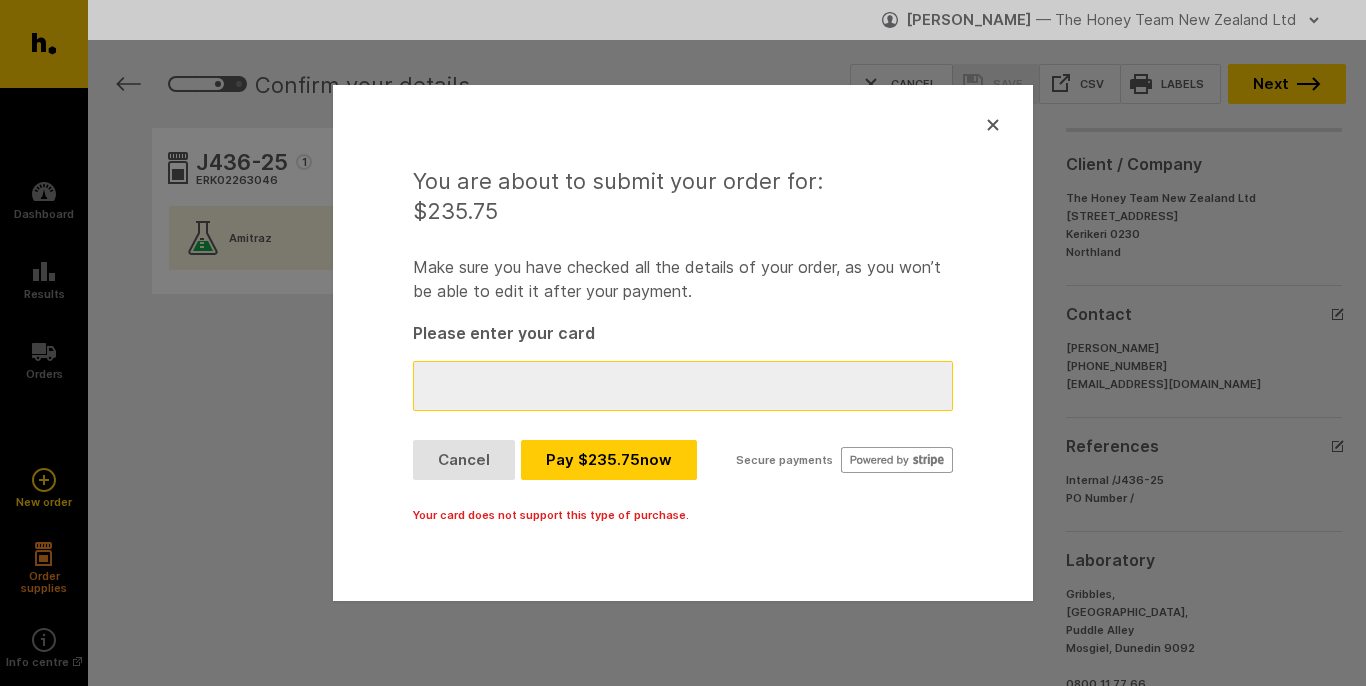 click at bounding box center [683, 386] 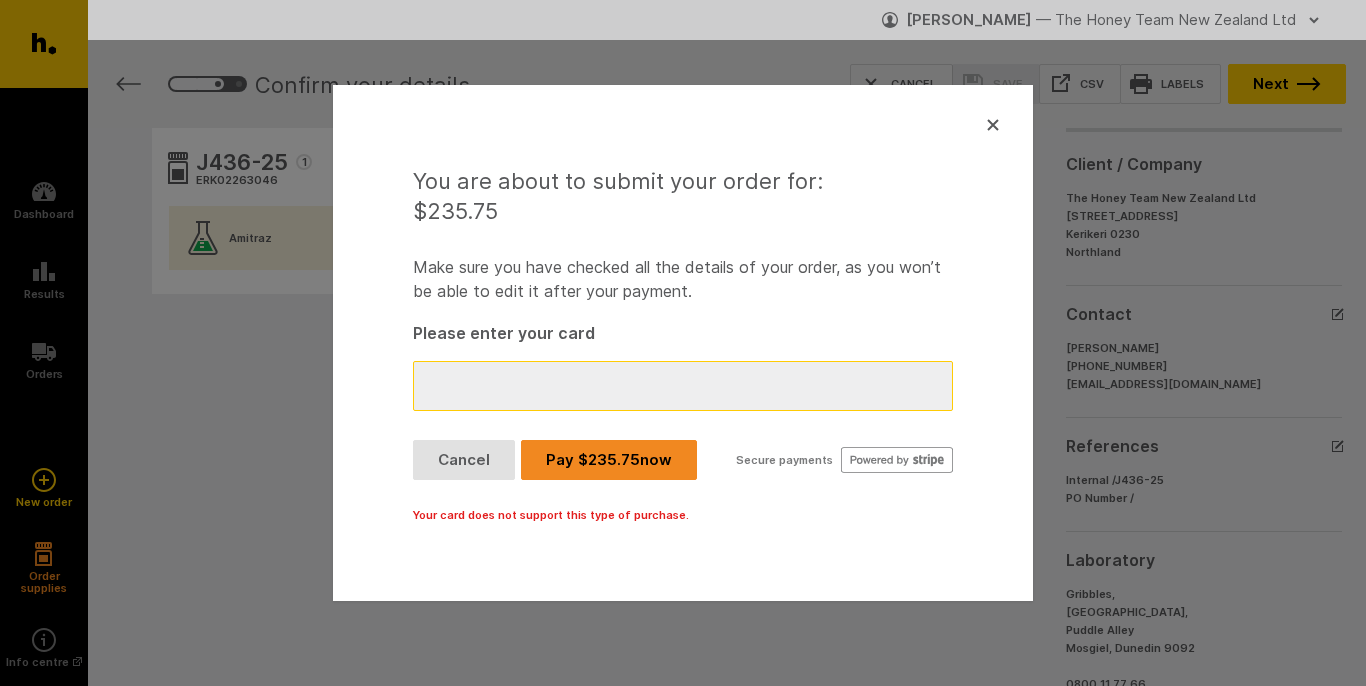 click on "Pay $ 235.75  now" at bounding box center [609, 460] 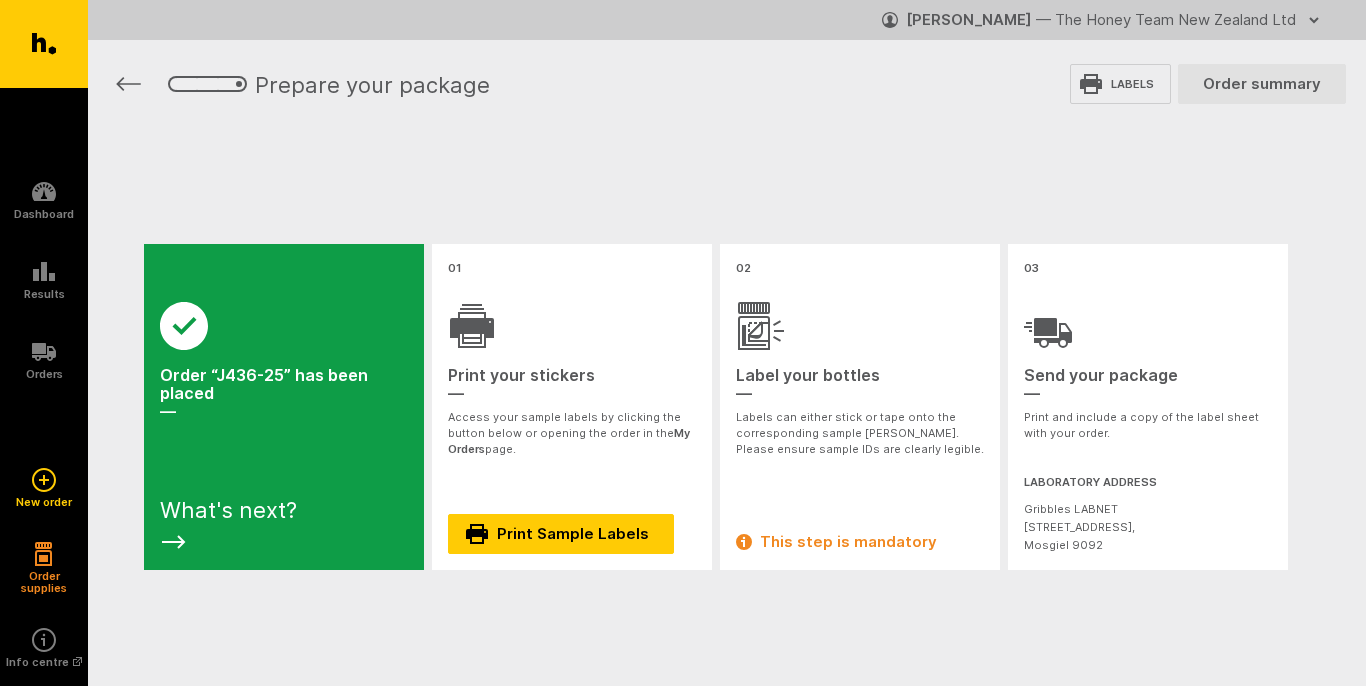 scroll, scrollTop: 0, scrollLeft: 0, axis: both 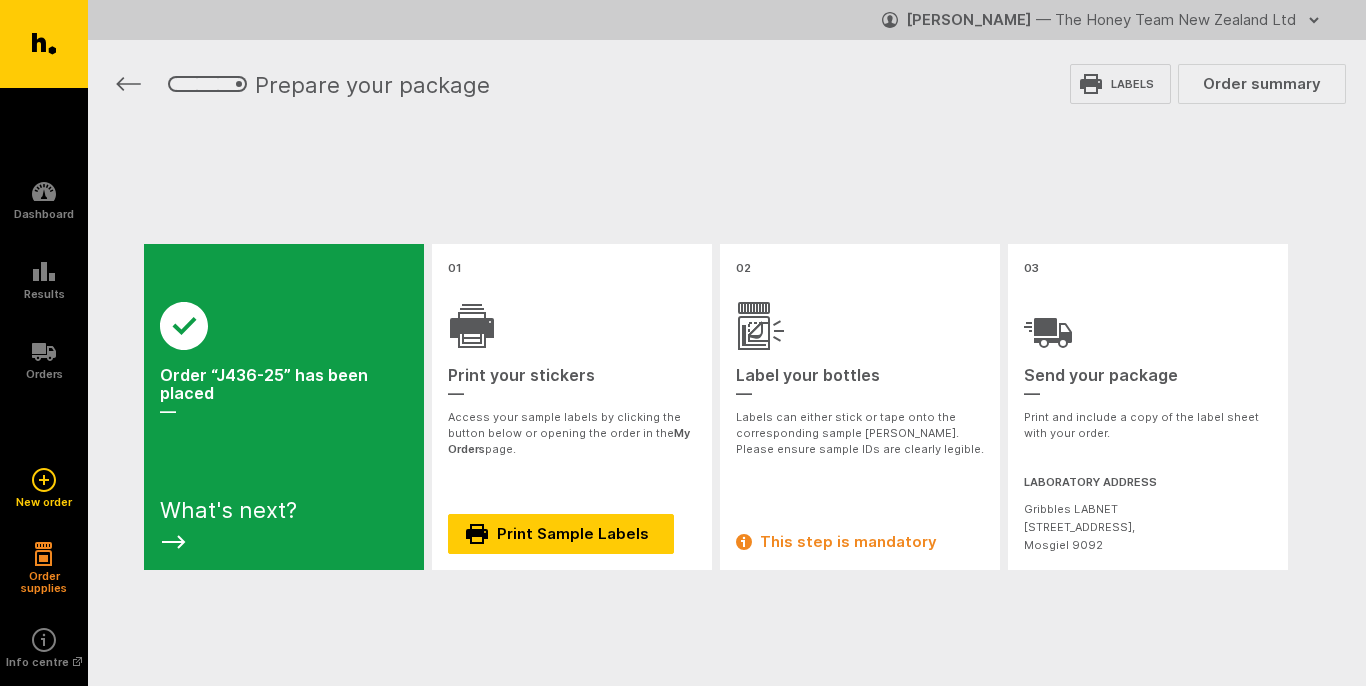click on "Order summary" at bounding box center (1262, 84) 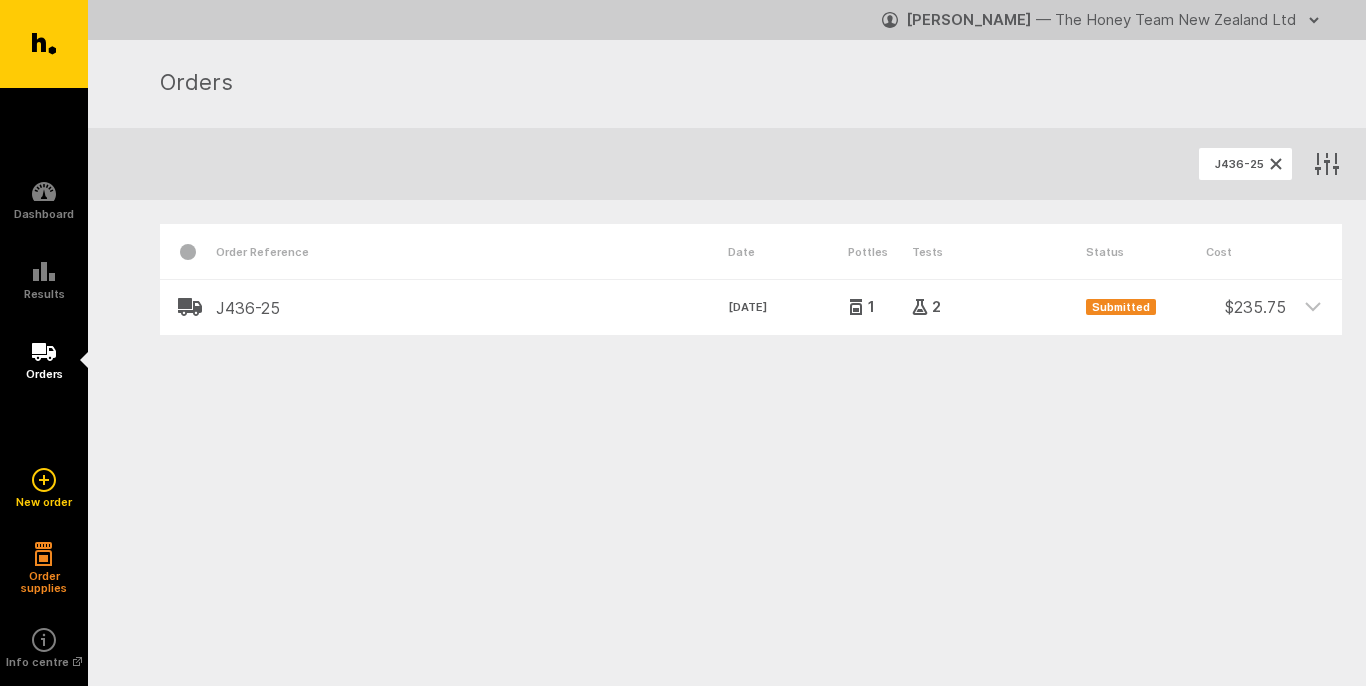 scroll, scrollTop: 0, scrollLeft: 0, axis: both 